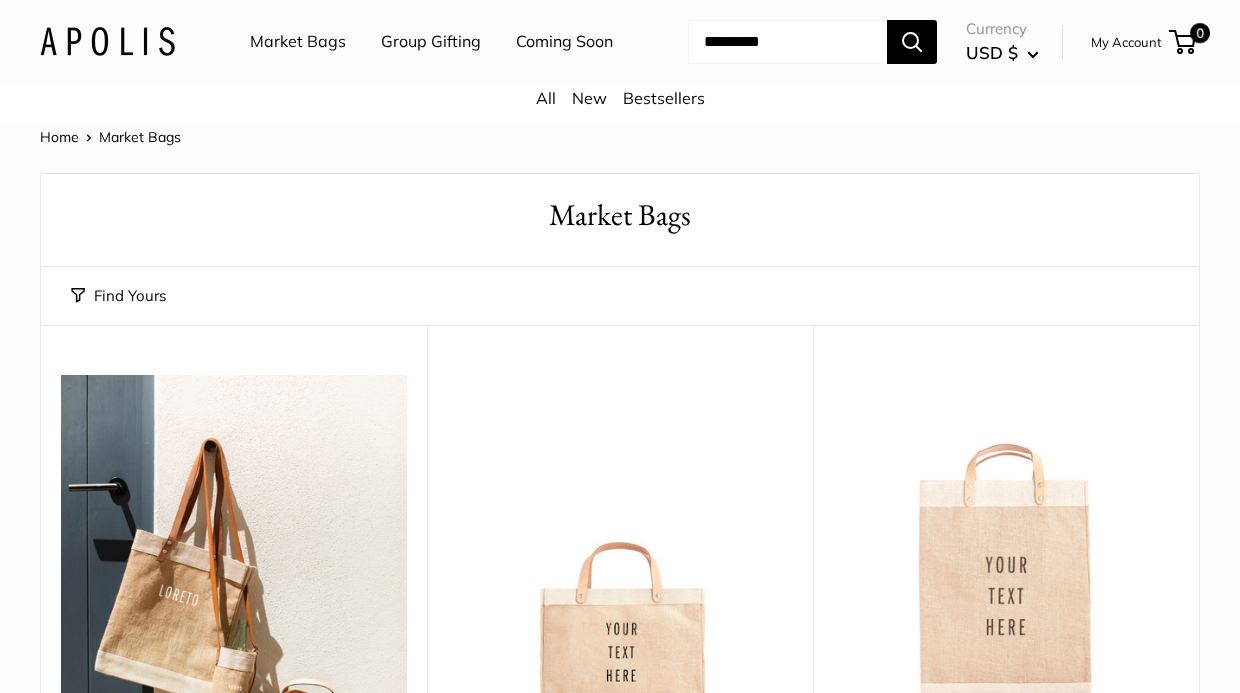 scroll, scrollTop: 0, scrollLeft: 0, axis: both 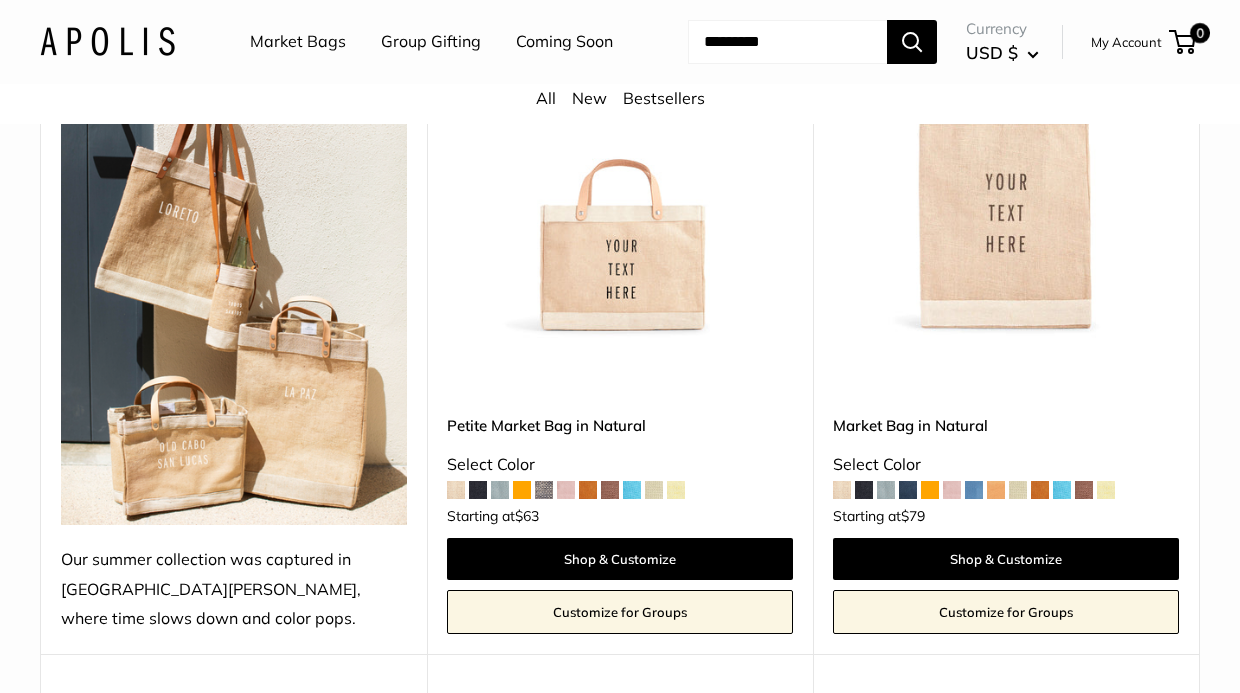click at bounding box center (676, 490) 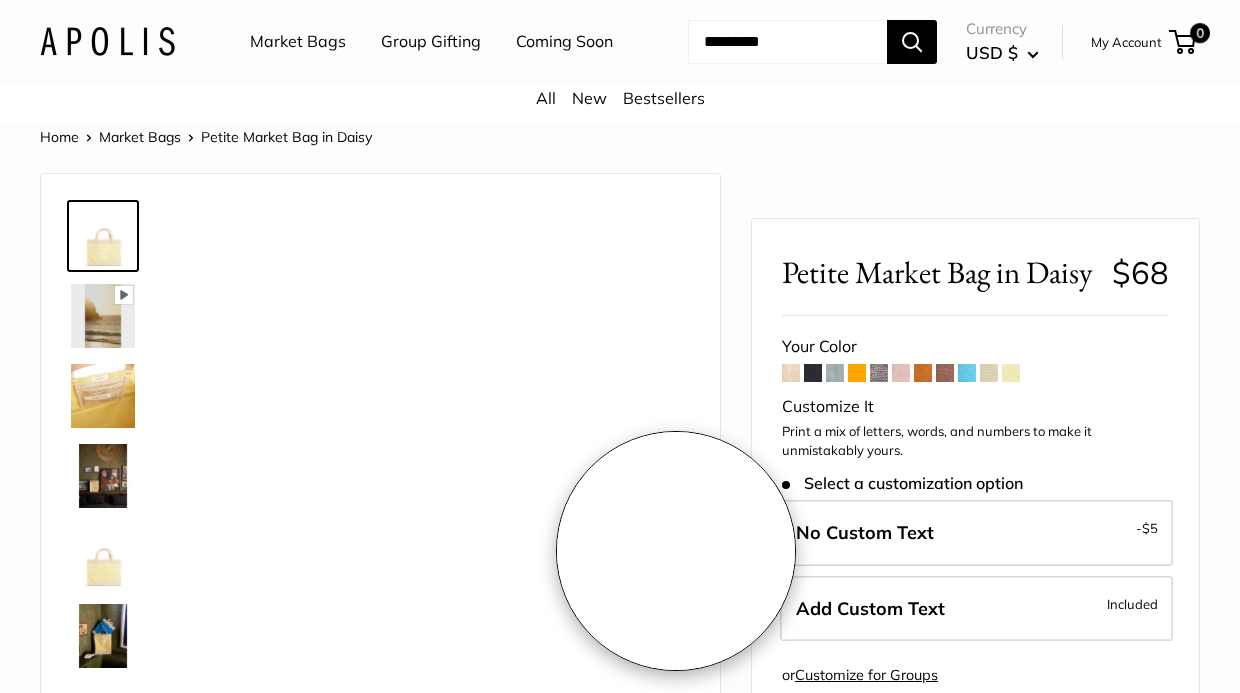scroll, scrollTop: 0, scrollLeft: 0, axis: both 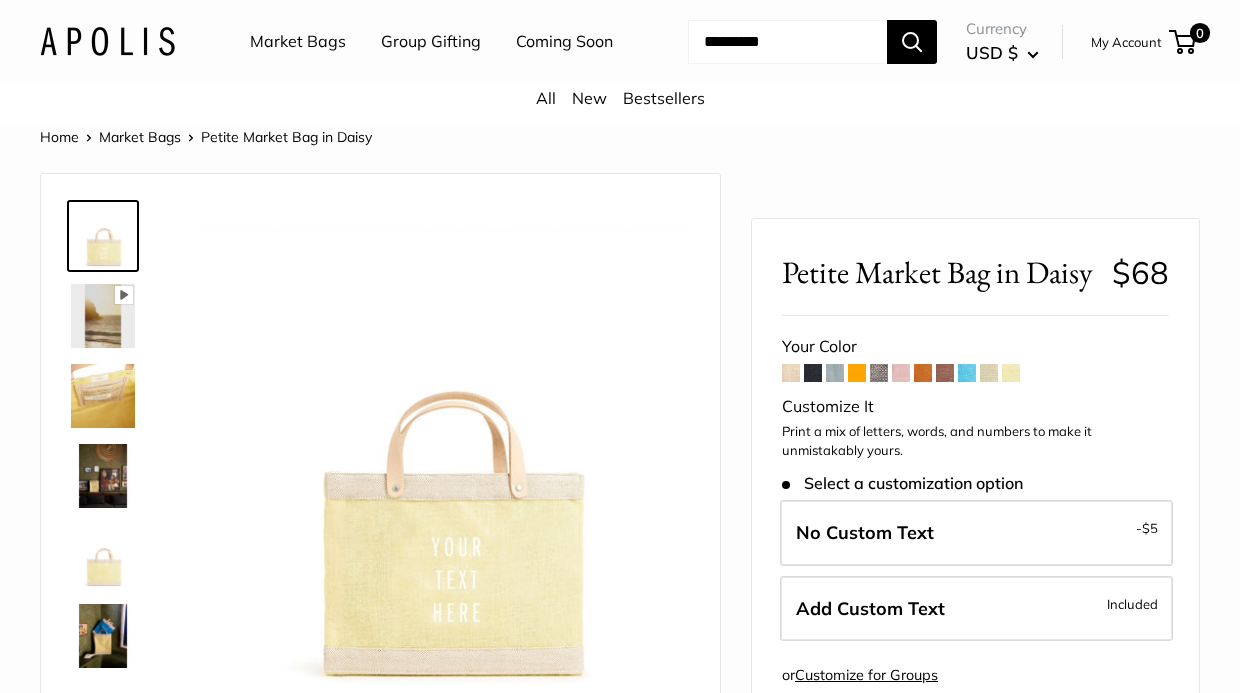 click at bounding box center [967, 373] 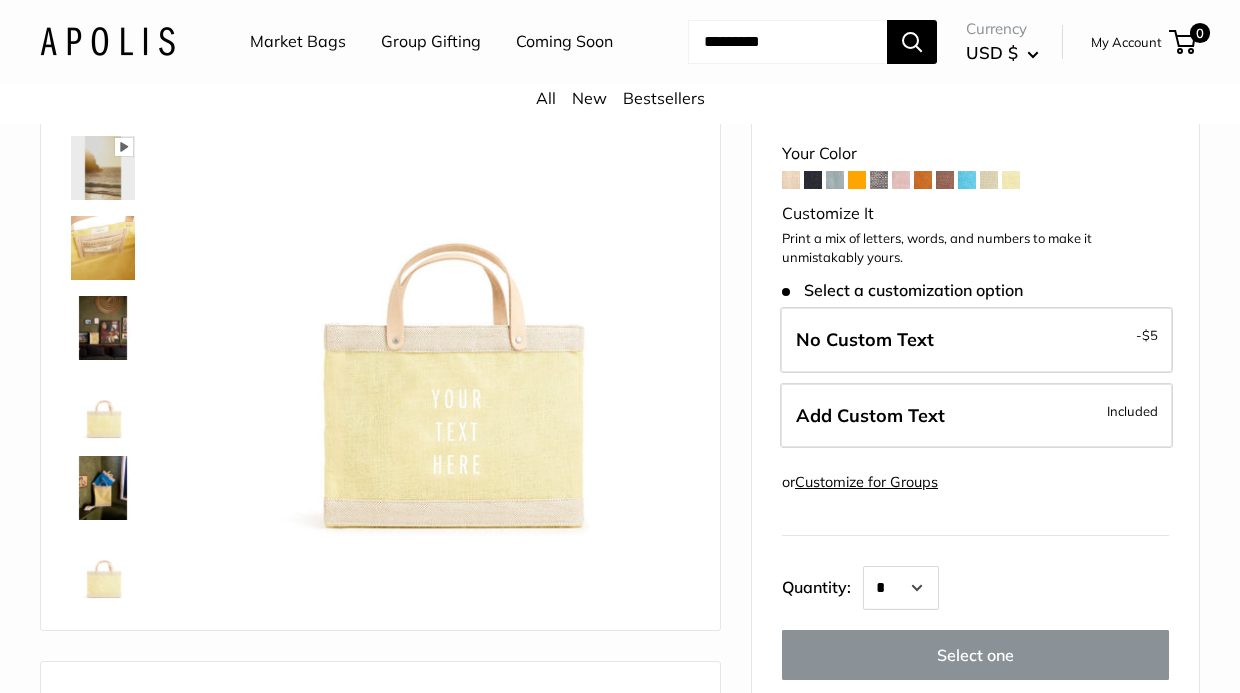 scroll, scrollTop: 150, scrollLeft: 0, axis: vertical 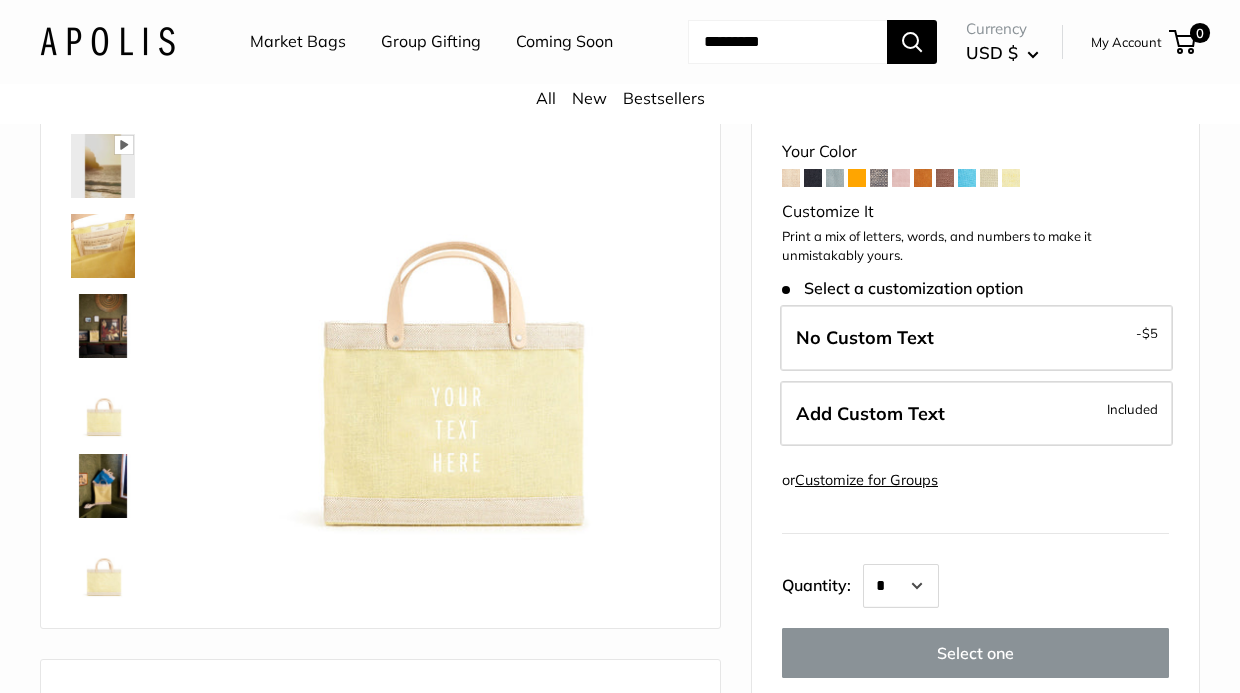 click at bounding box center (791, 178) 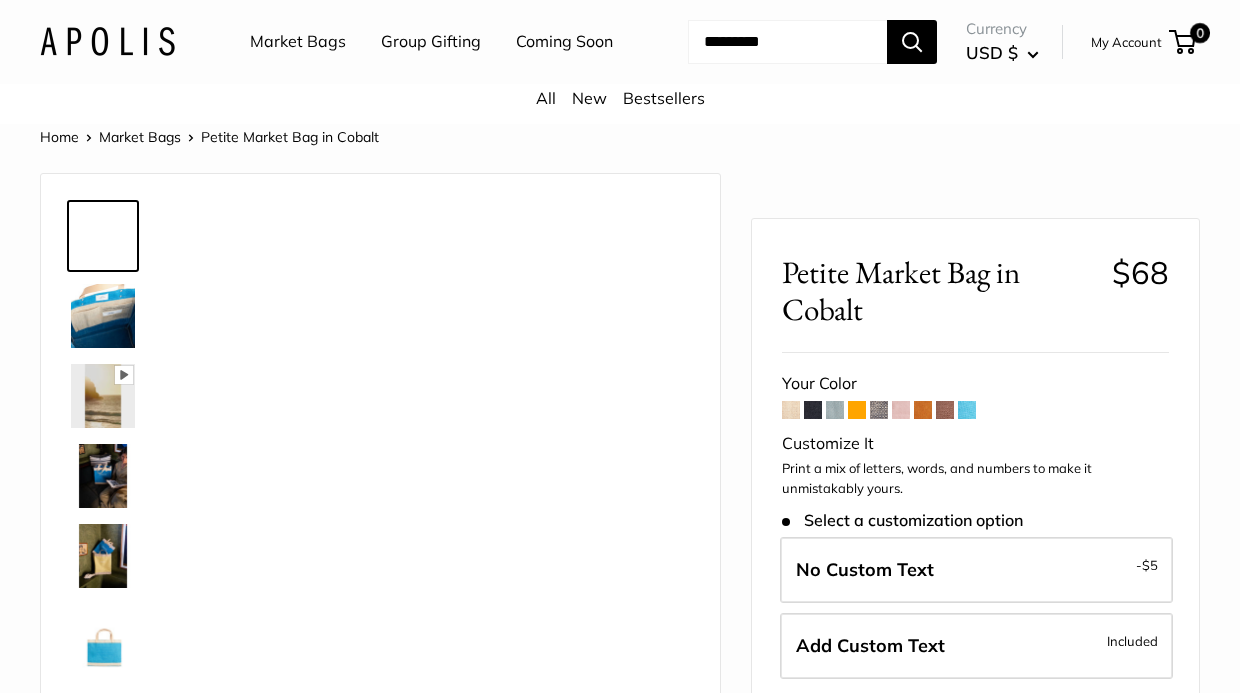scroll, scrollTop: 0, scrollLeft: 0, axis: both 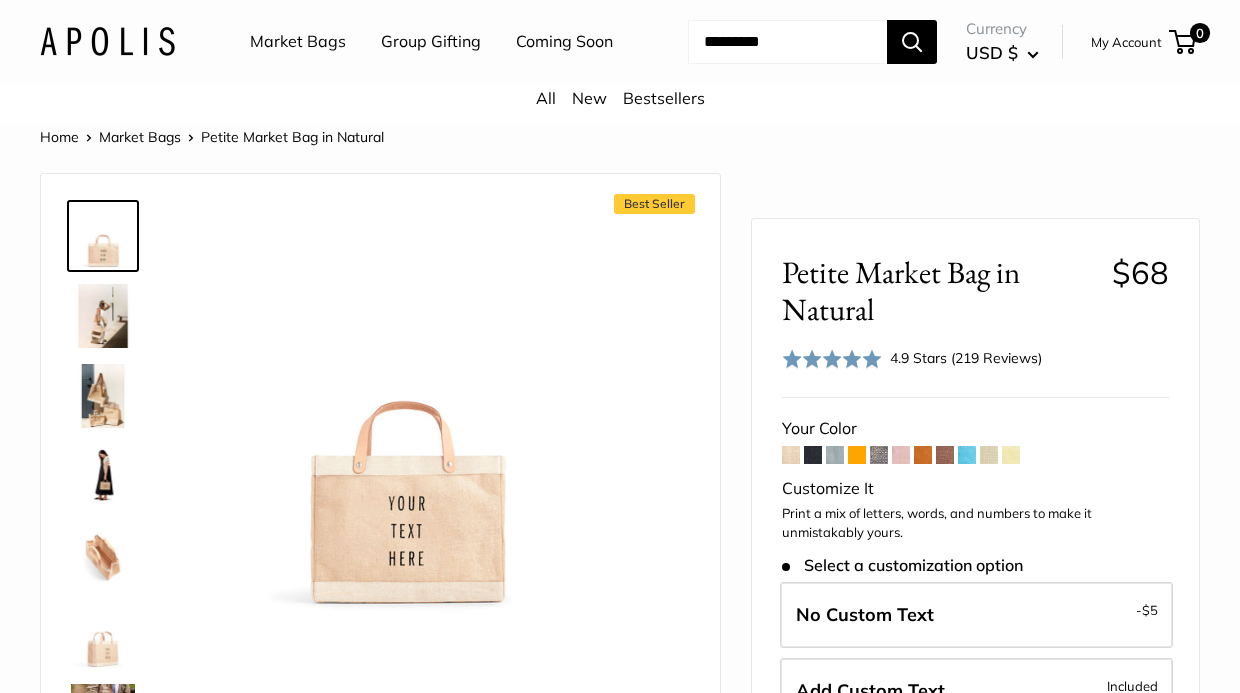 click at bounding box center (1011, 455) 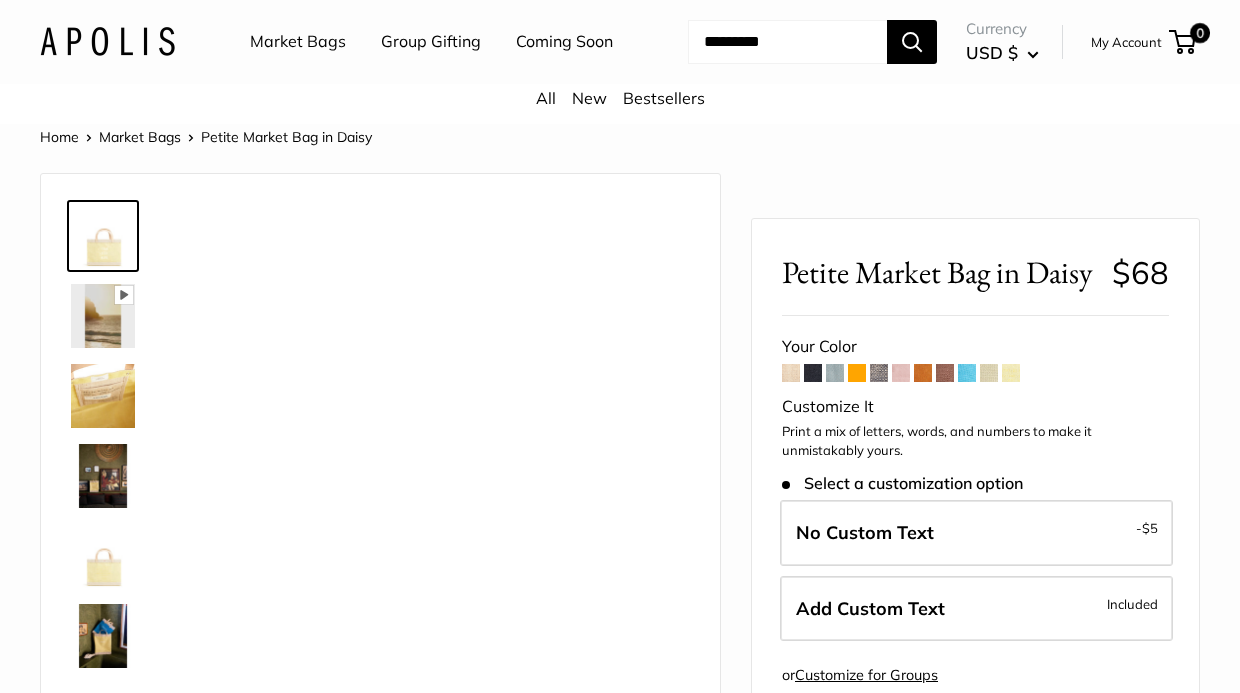 scroll, scrollTop: 0, scrollLeft: 0, axis: both 